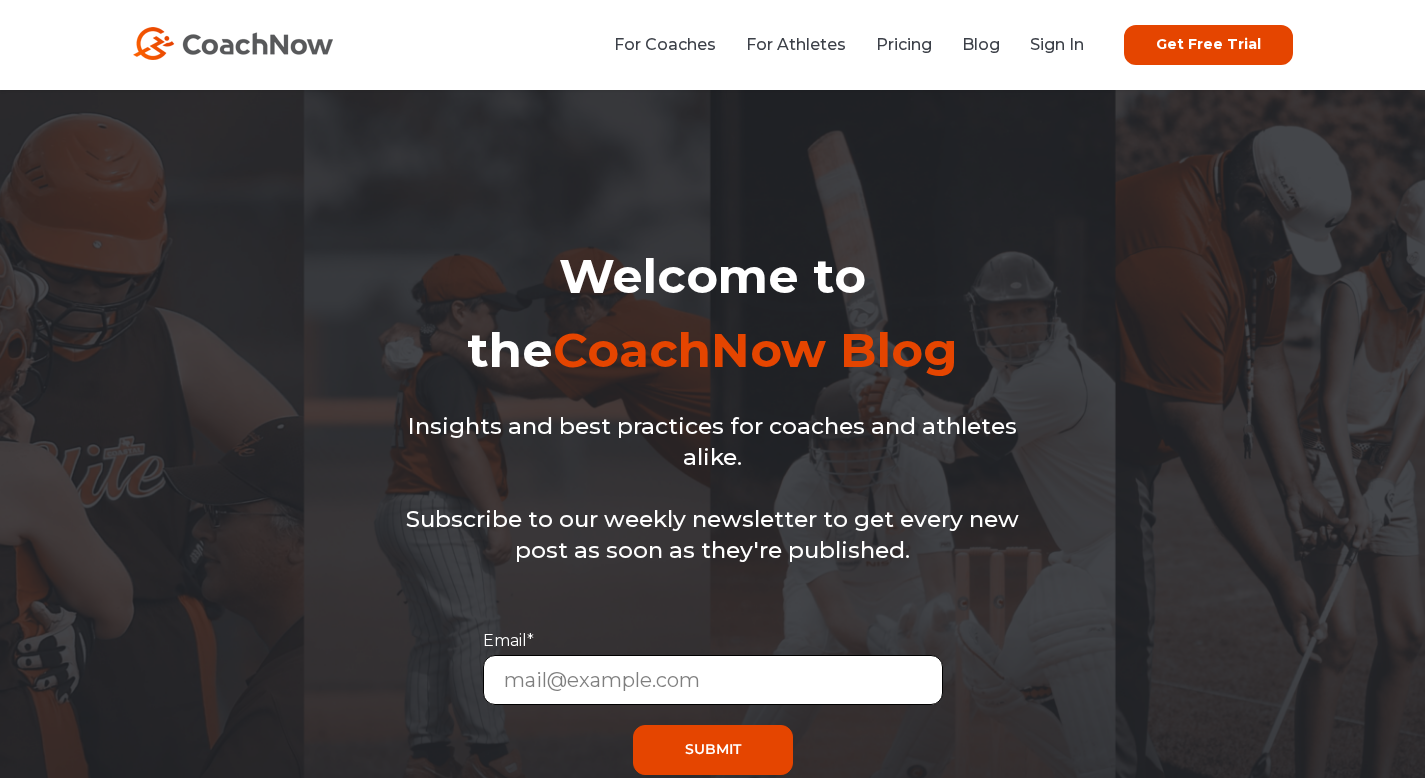 click on "For Athletes" at bounding box center (796, 44) 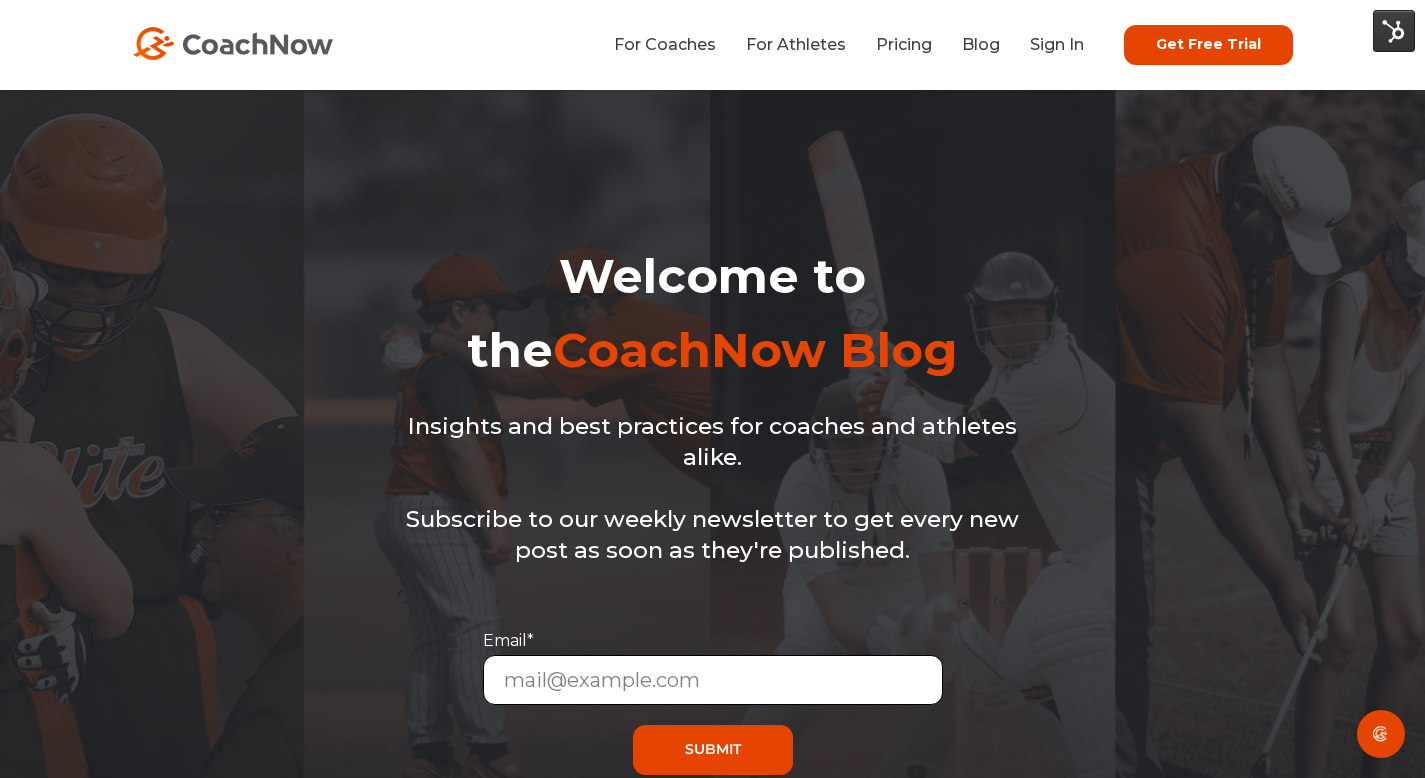 scroll, scrollTop: 0, scrollLeft: 0, axis: both 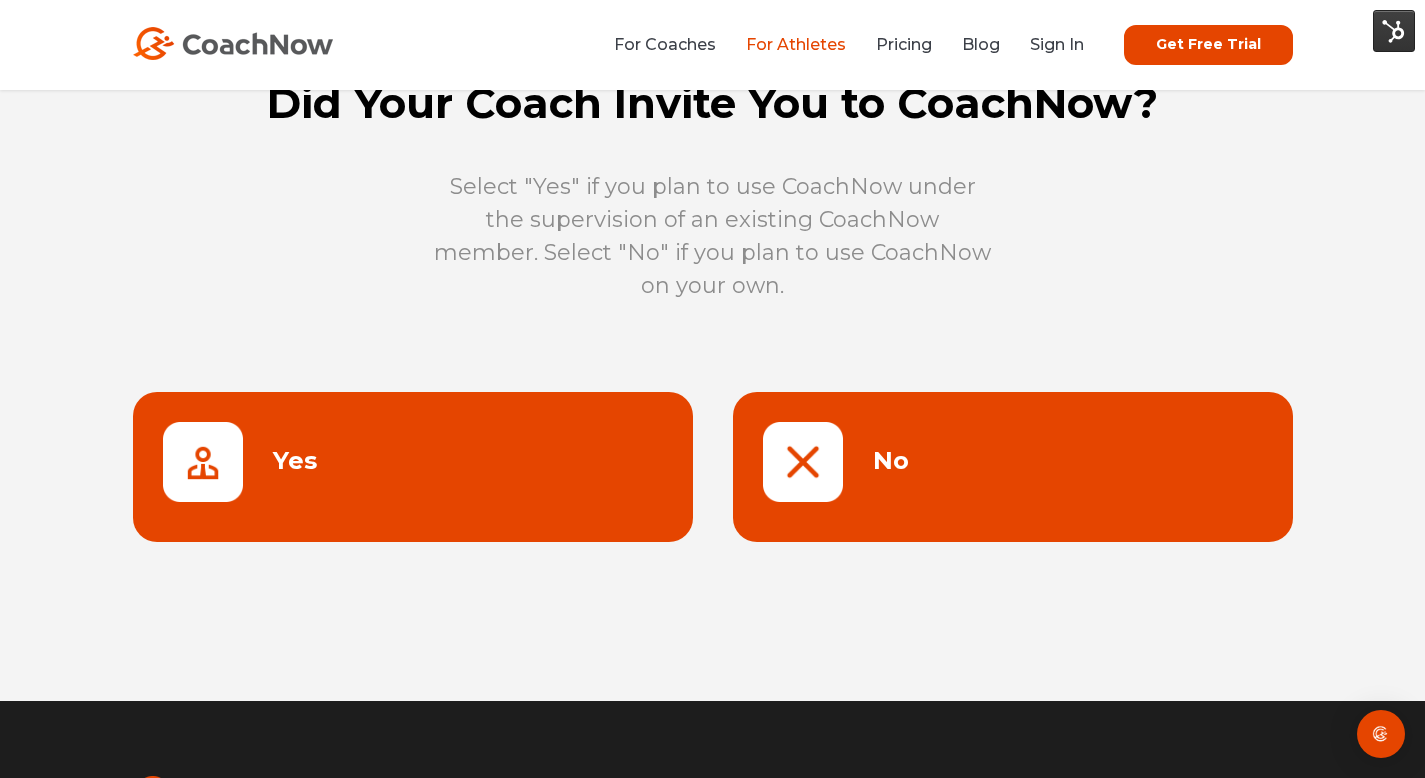 click at bounding box center [413, 467] 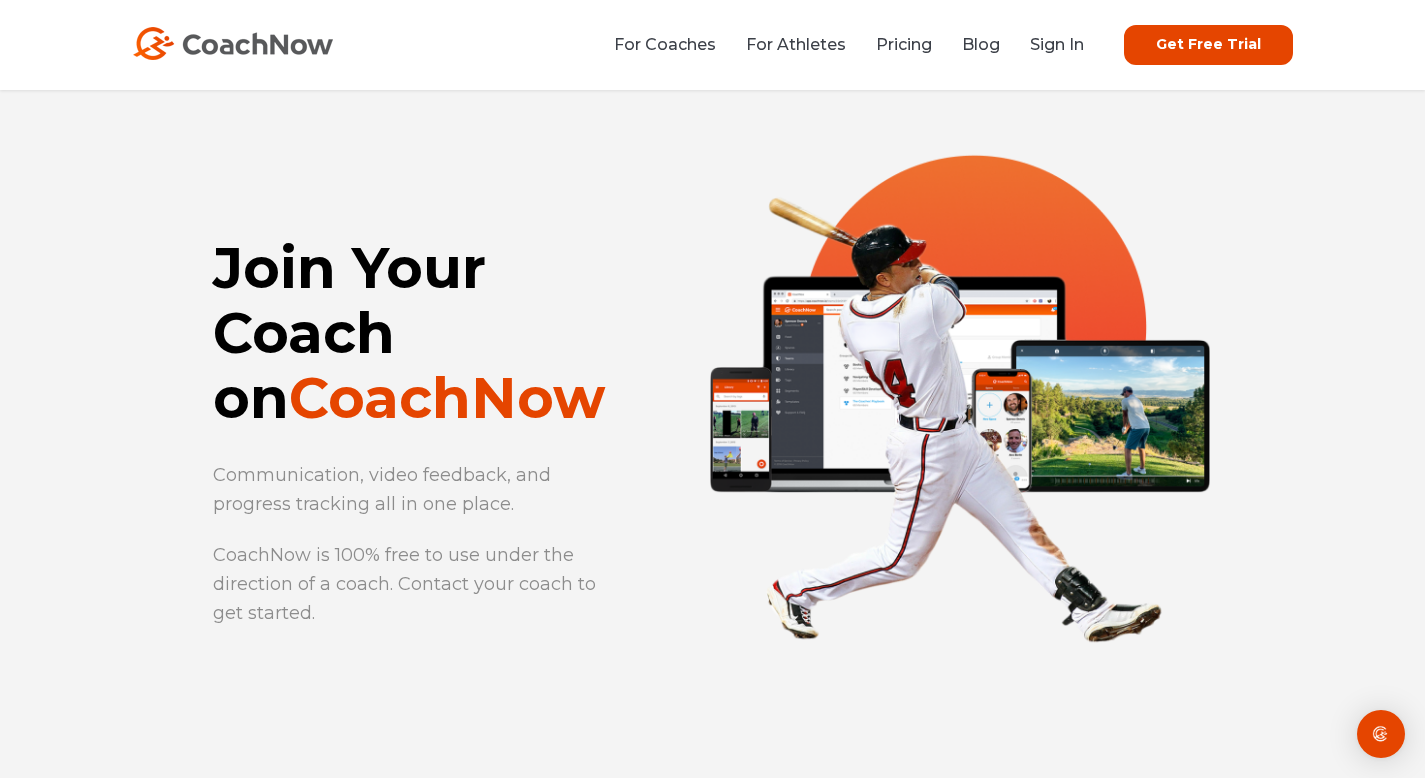 scroll, scrollTop: 0, scrollLeft: 0, axis: both 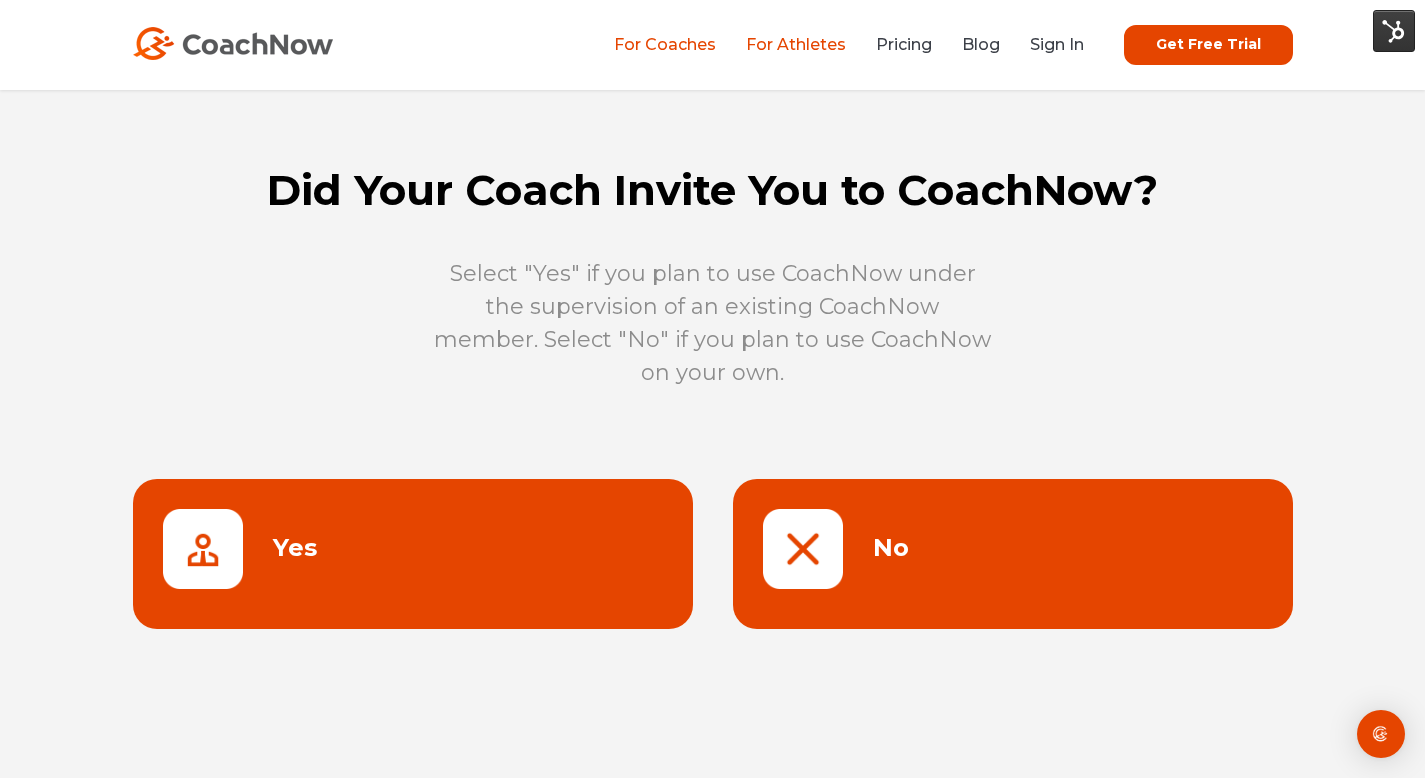 click on "For Coaches" at bounding box center [665, 44] 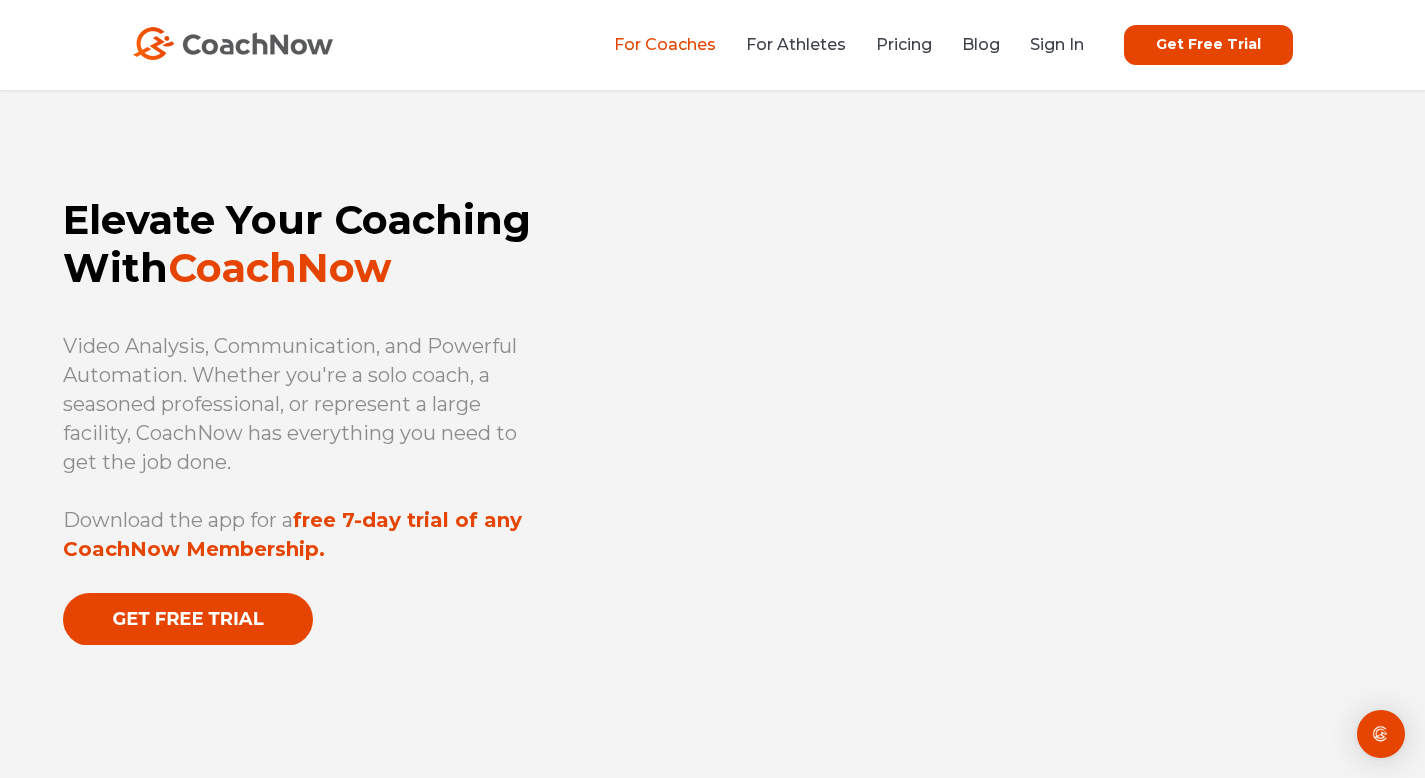 scroll, scrollTop: 0, scrollLeft: 0, axis: both 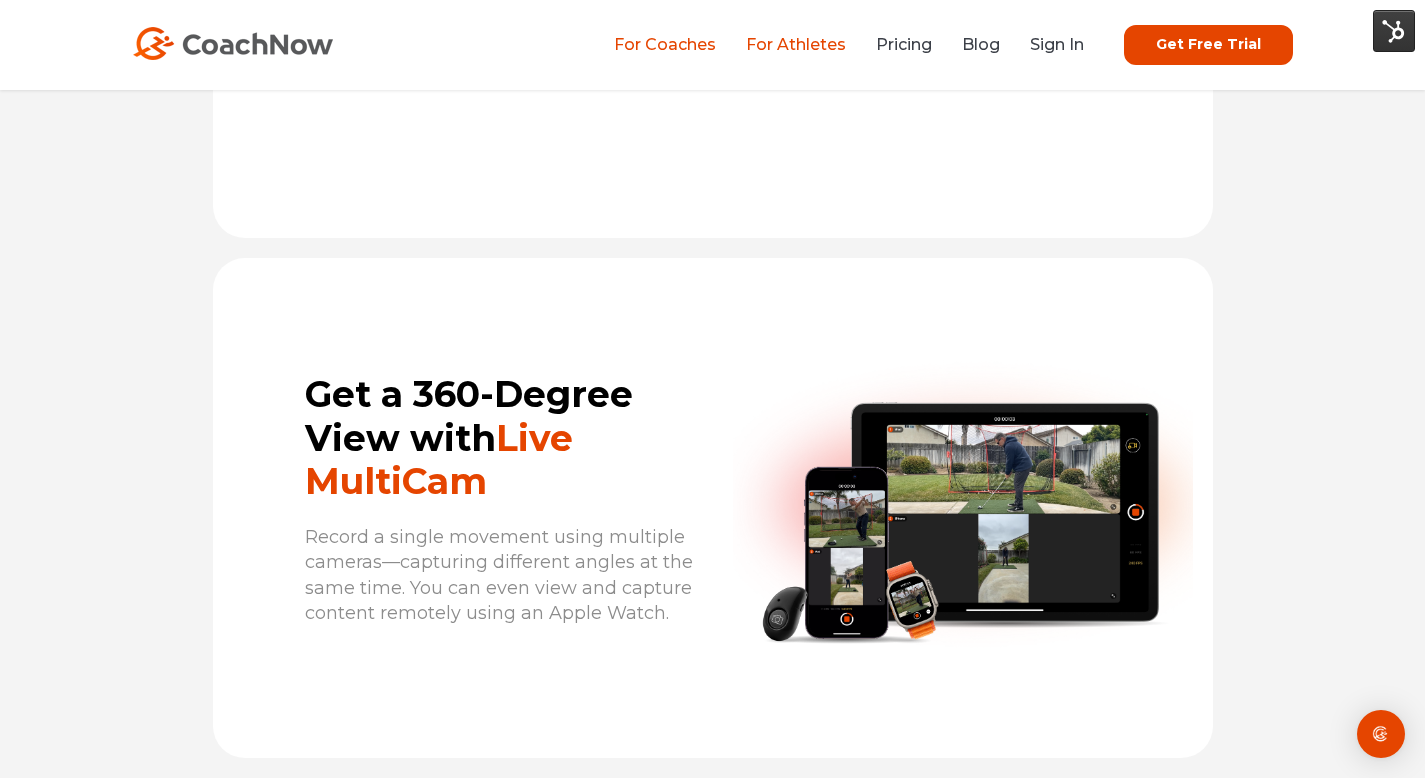 click on "For Athletes" at bounding box center [796, 44] 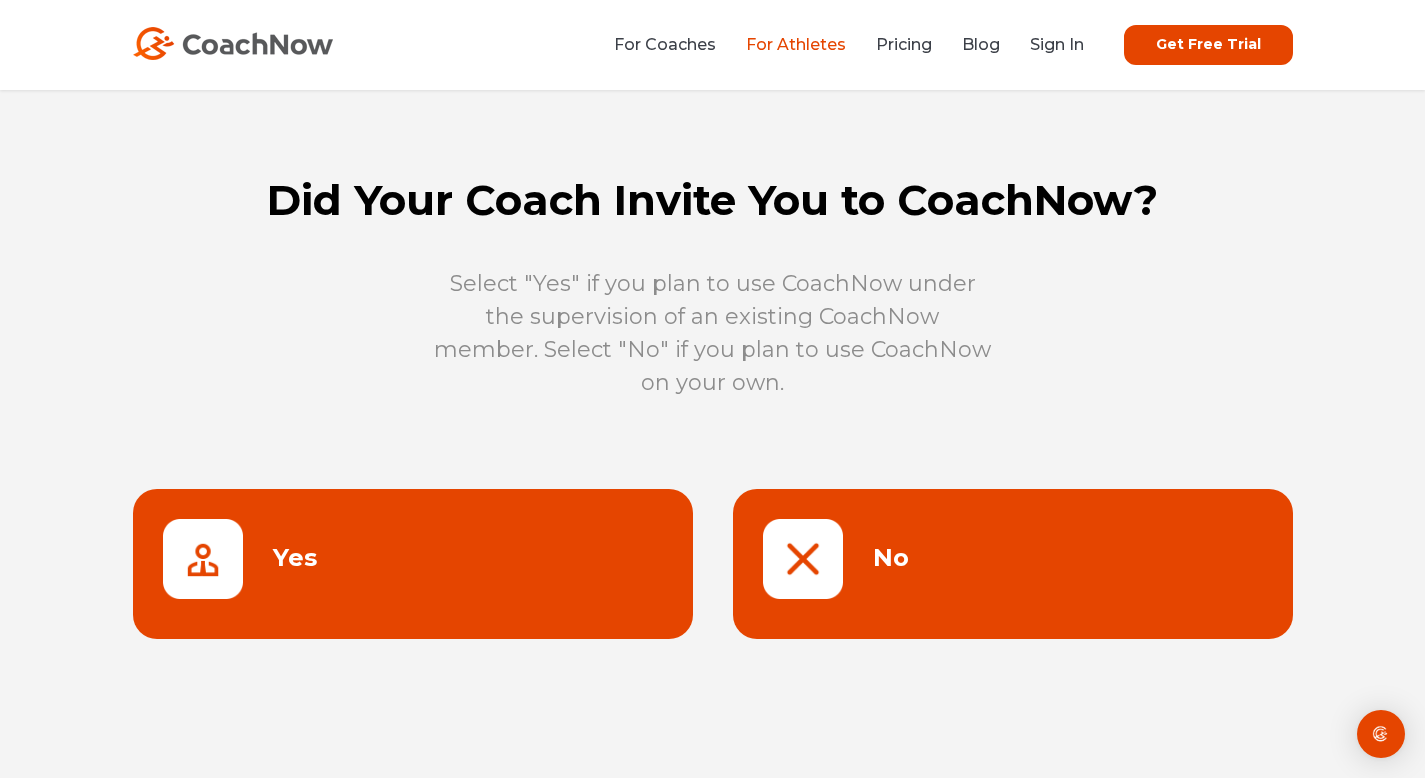 scroll, scrollTop: 0, scrollLeft: 0, axis: both 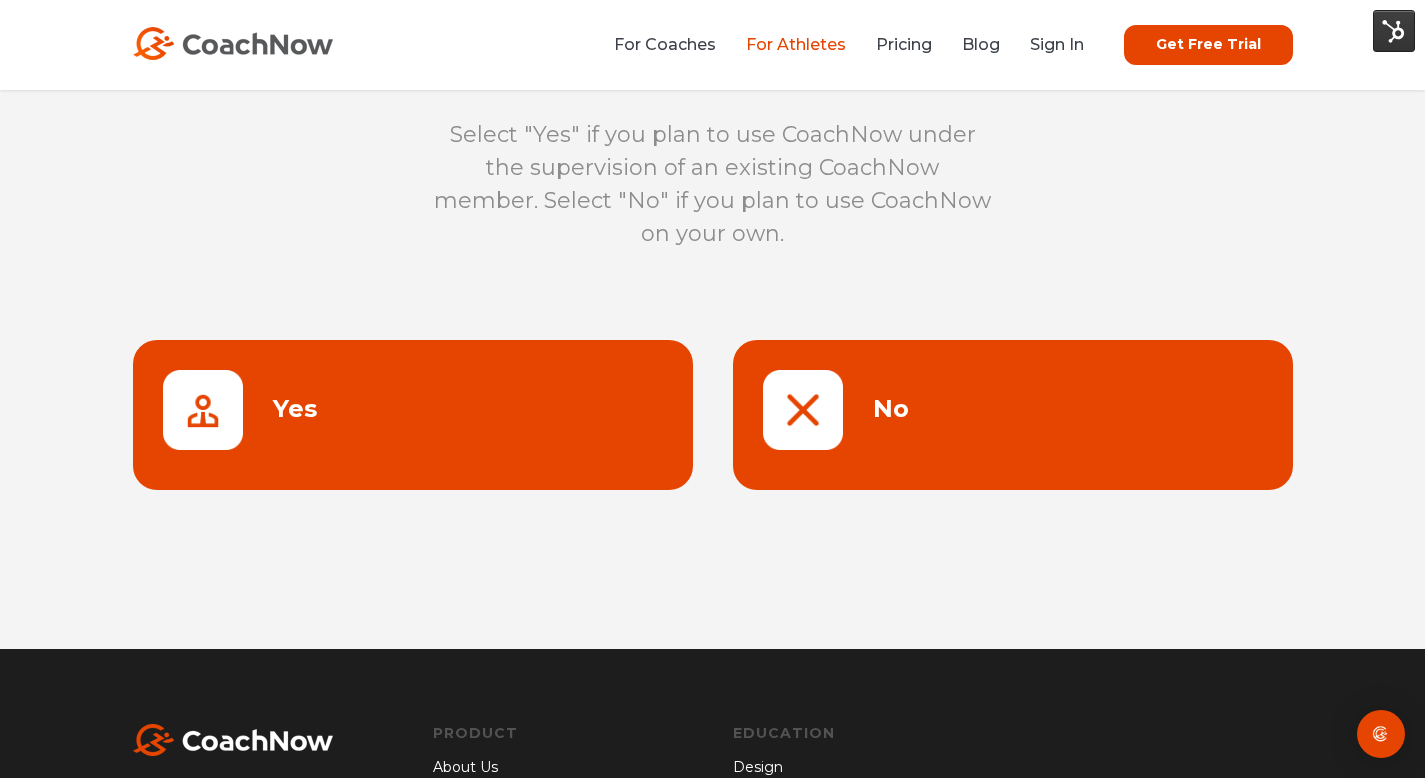 click at bounding box center (1013, 415) 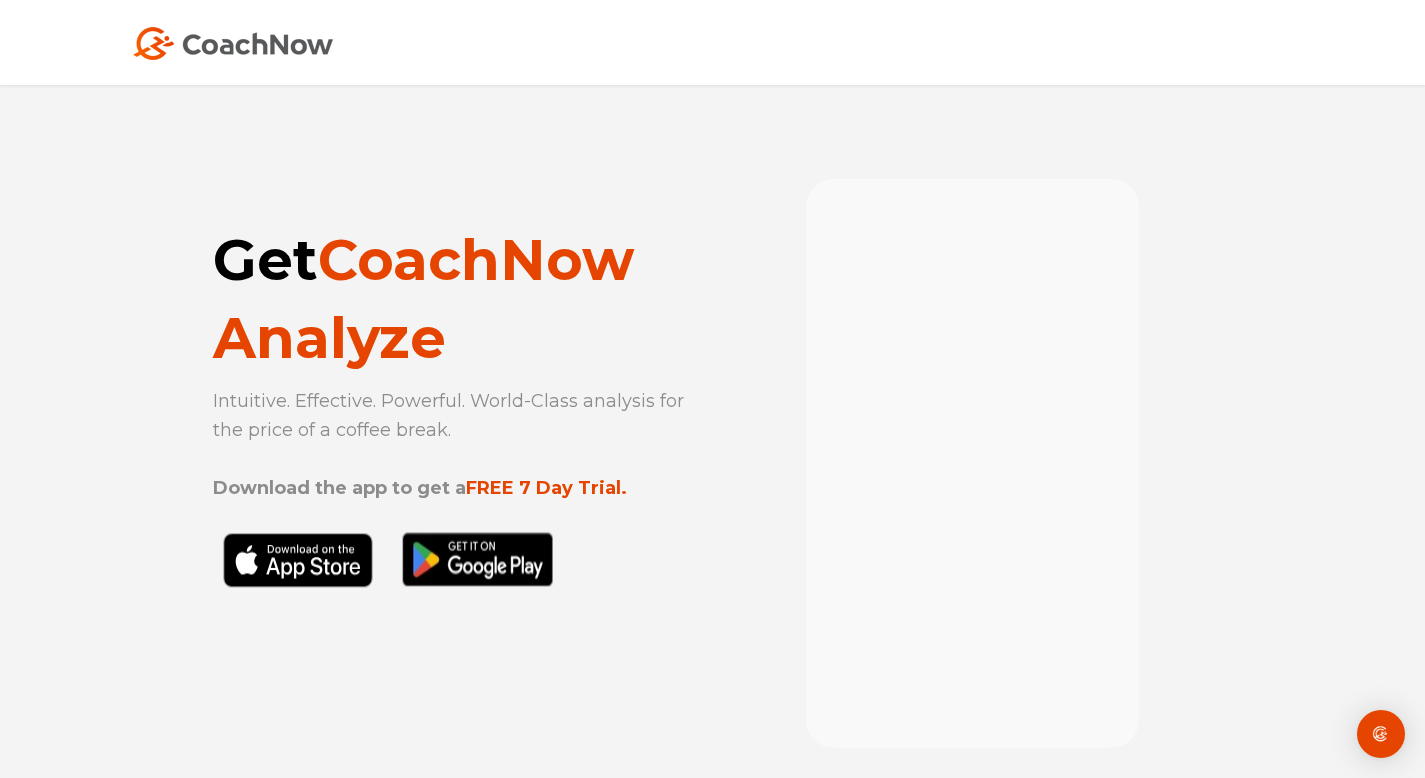 scroll, scrollTop: 0, scrollLeft: 0, axis: both 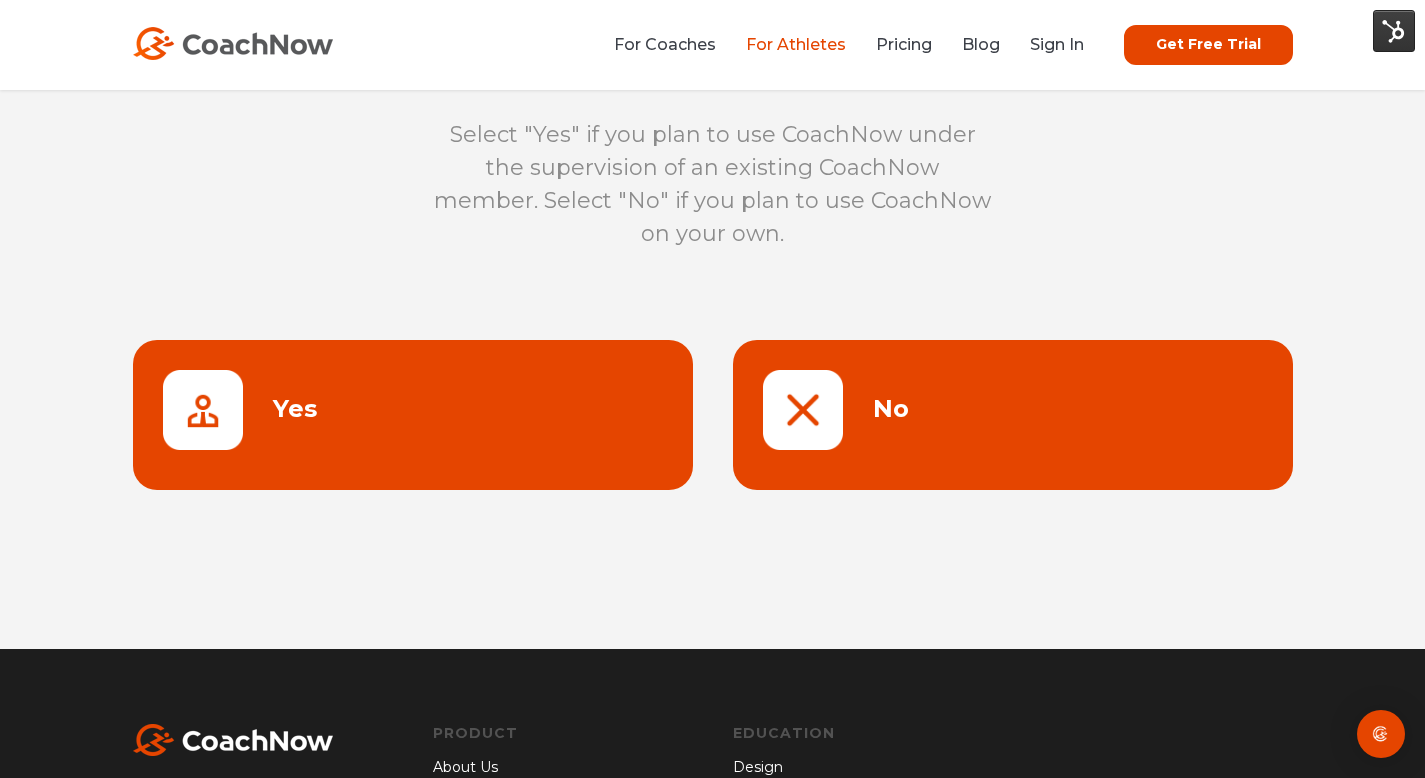 click at bounding box center [413, 415] 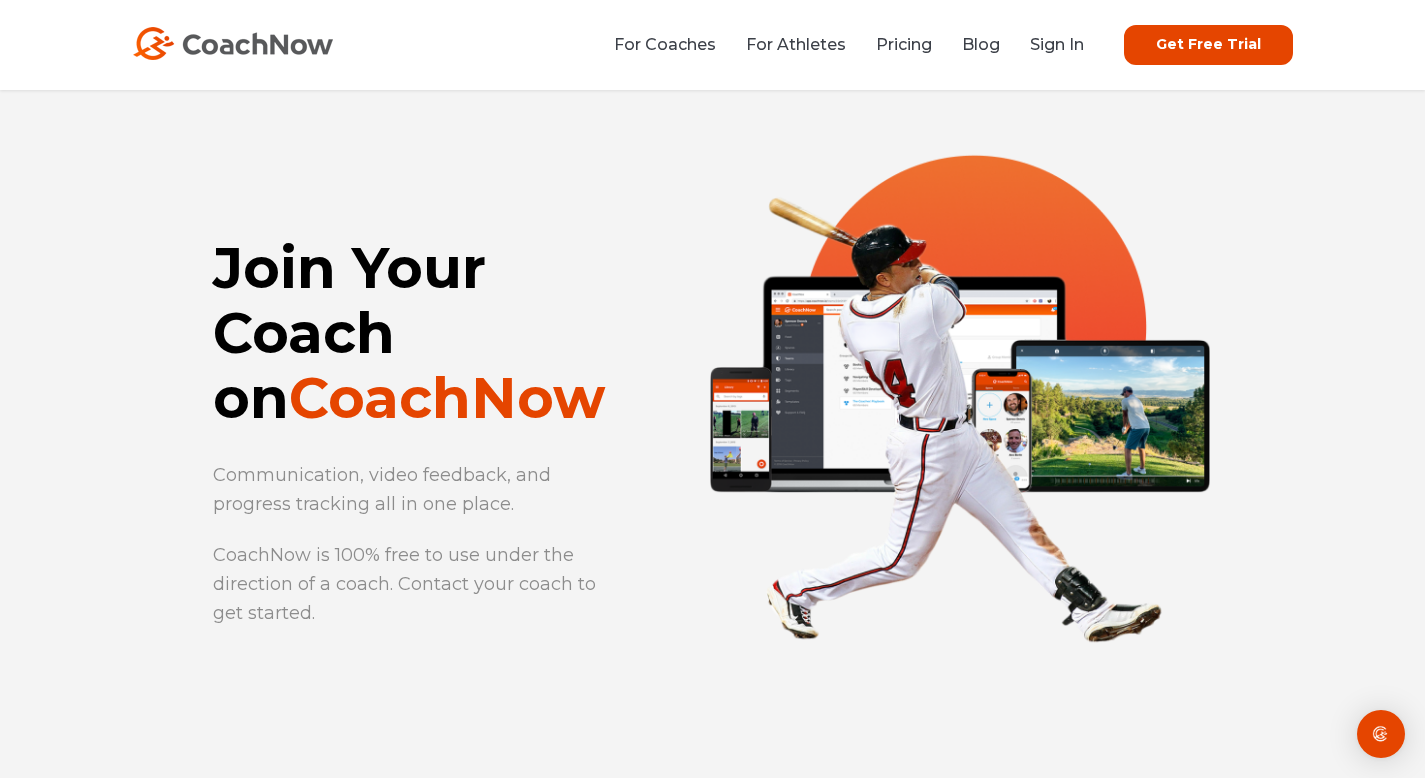 scroll, scrollTop: 0, scrollLeft: 0, axis: both 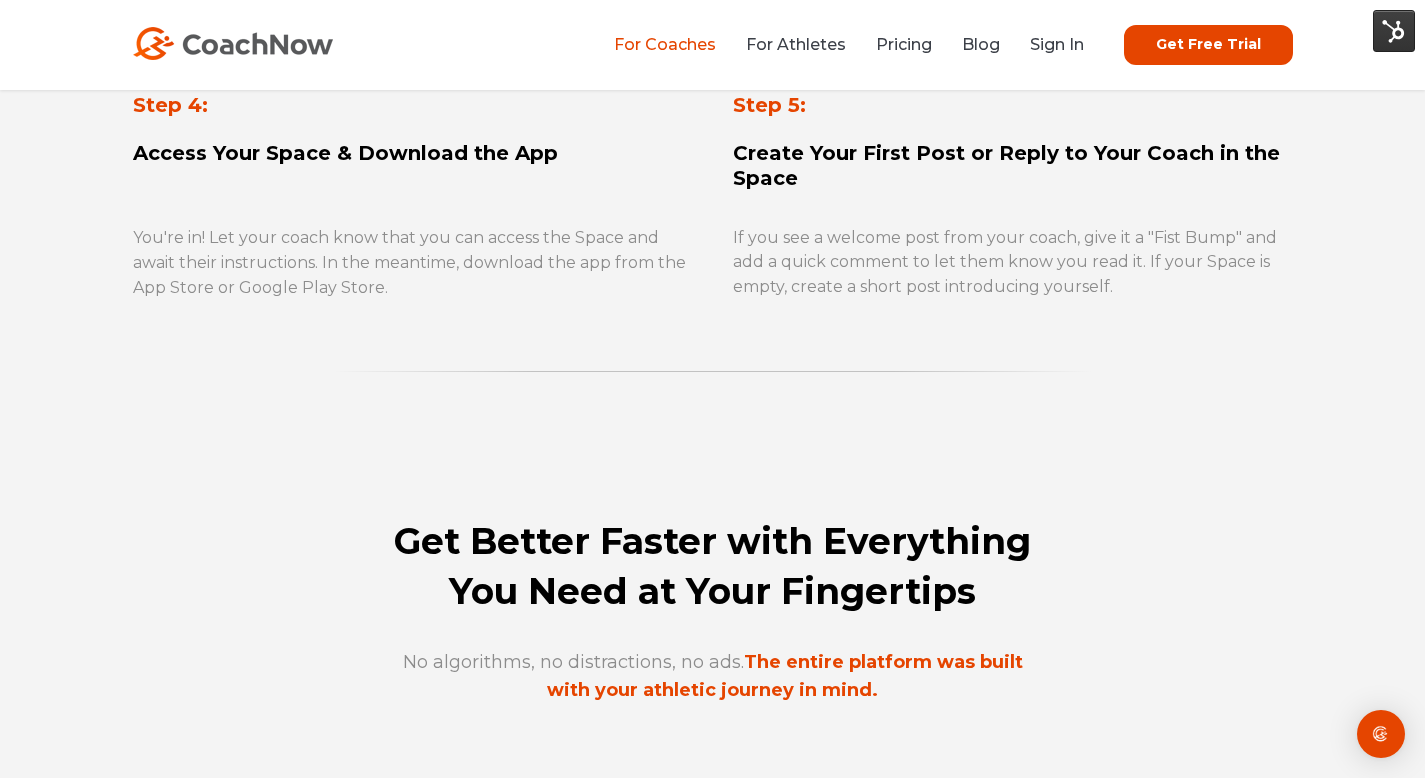 click on "For Coaches" at bounding box center (665, 44) 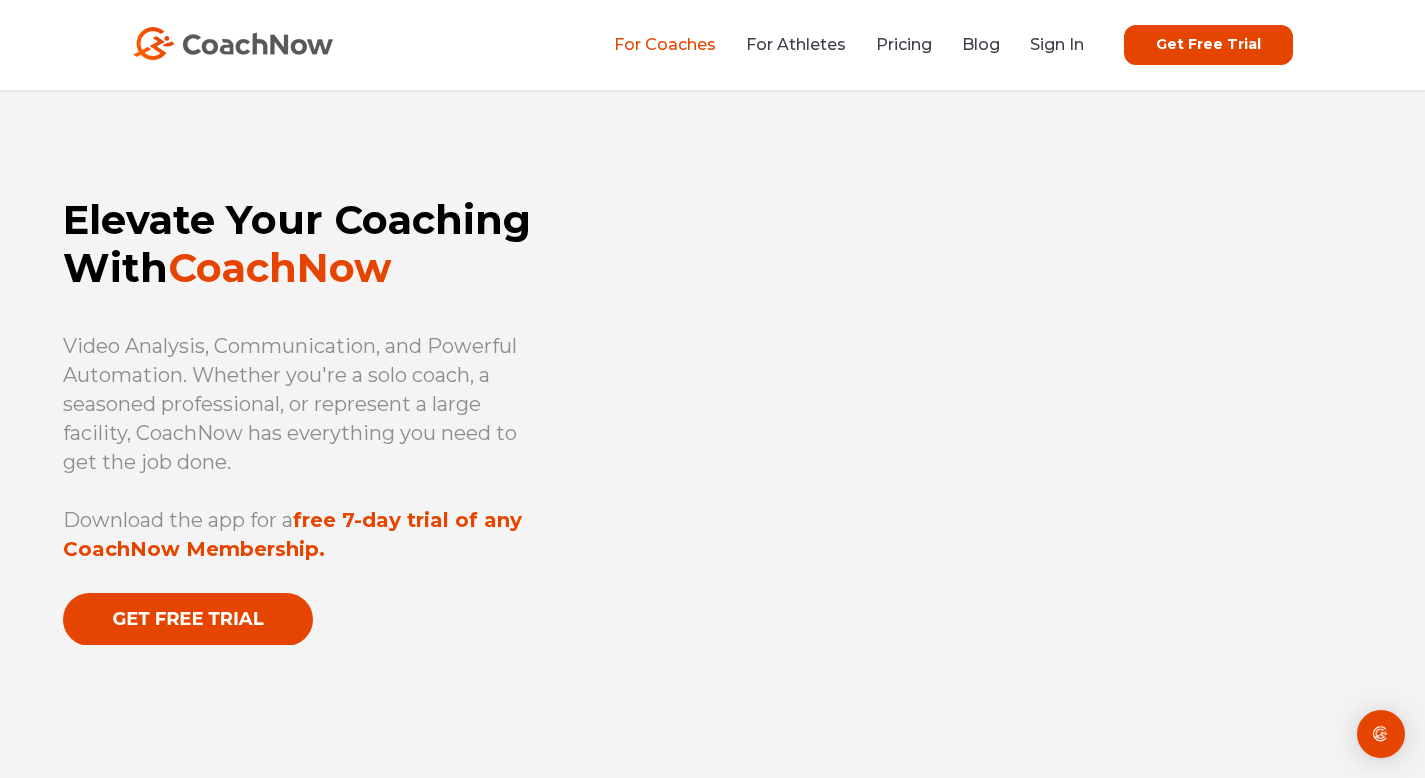 scroll, scrollTop: 104, scrollLeft: 0, axis: vertical 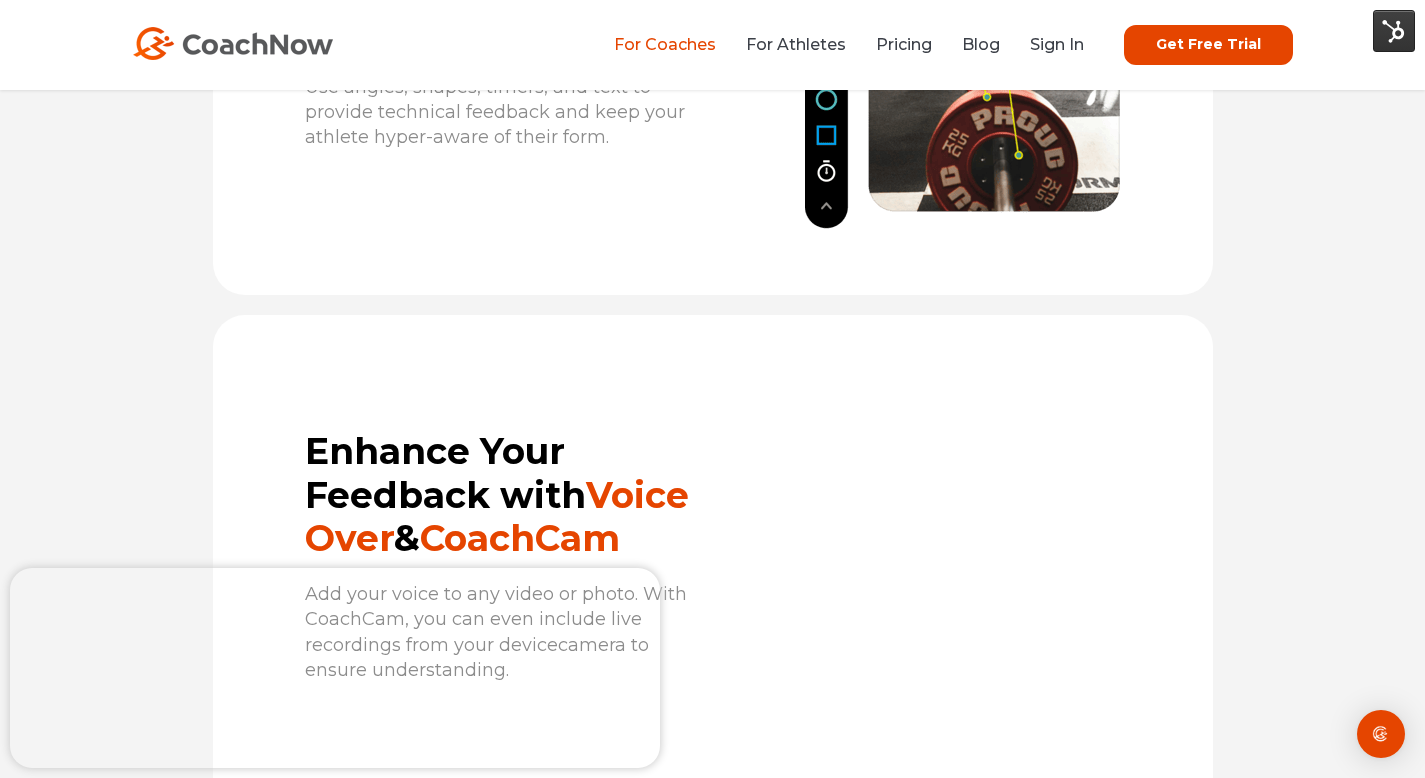 click on "Get Free Trial" at bounding box center (1208, 45) 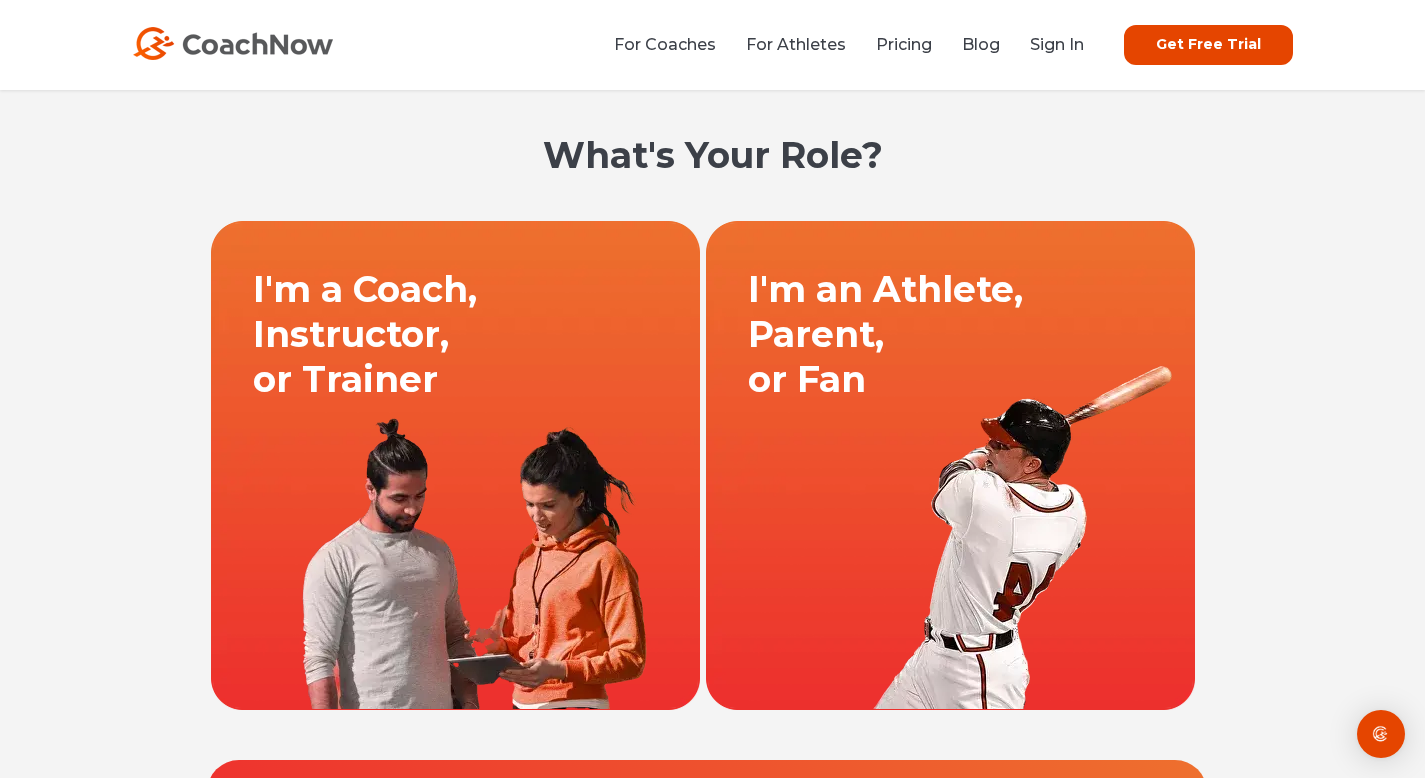 scroll, scrollTop: 0, scrollLeft: 0, axis: both 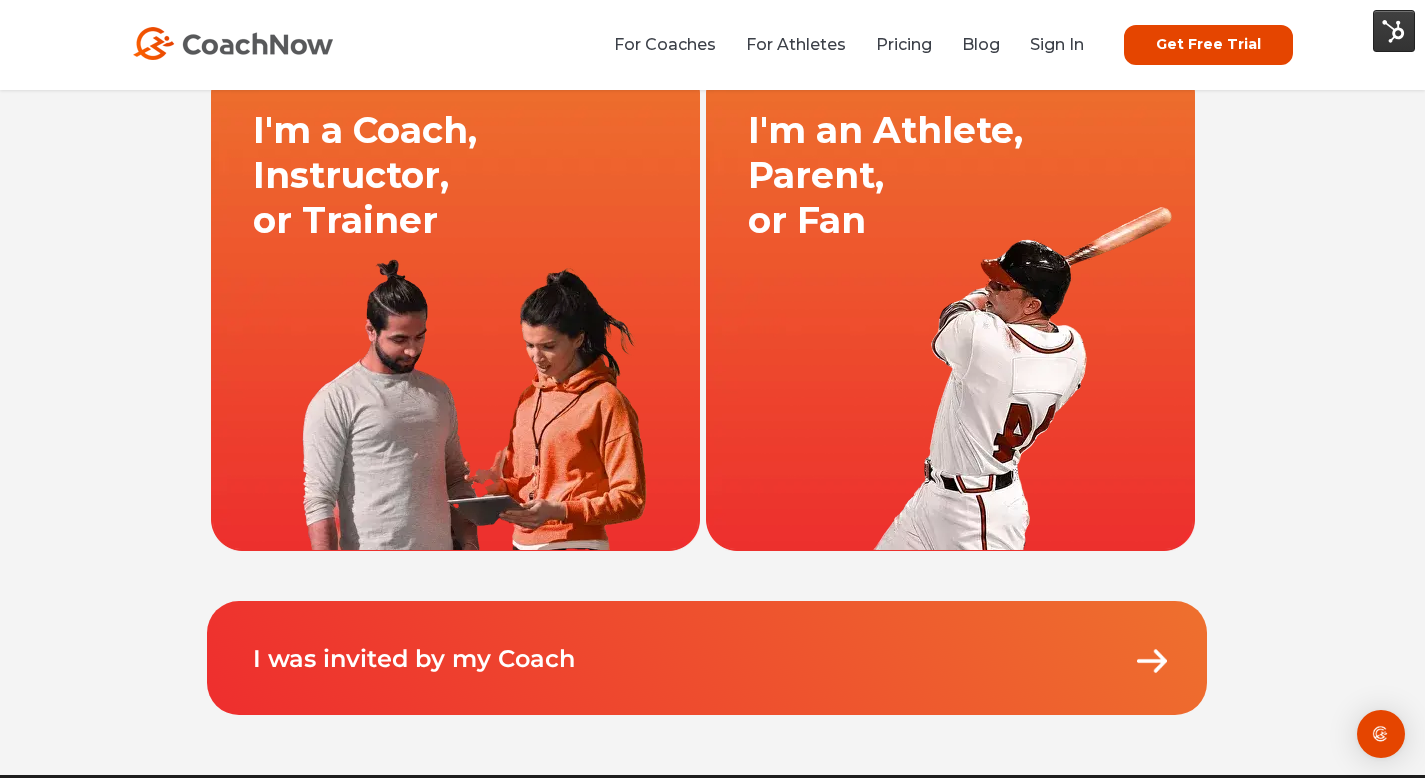 click at bounding box center (455, 306) 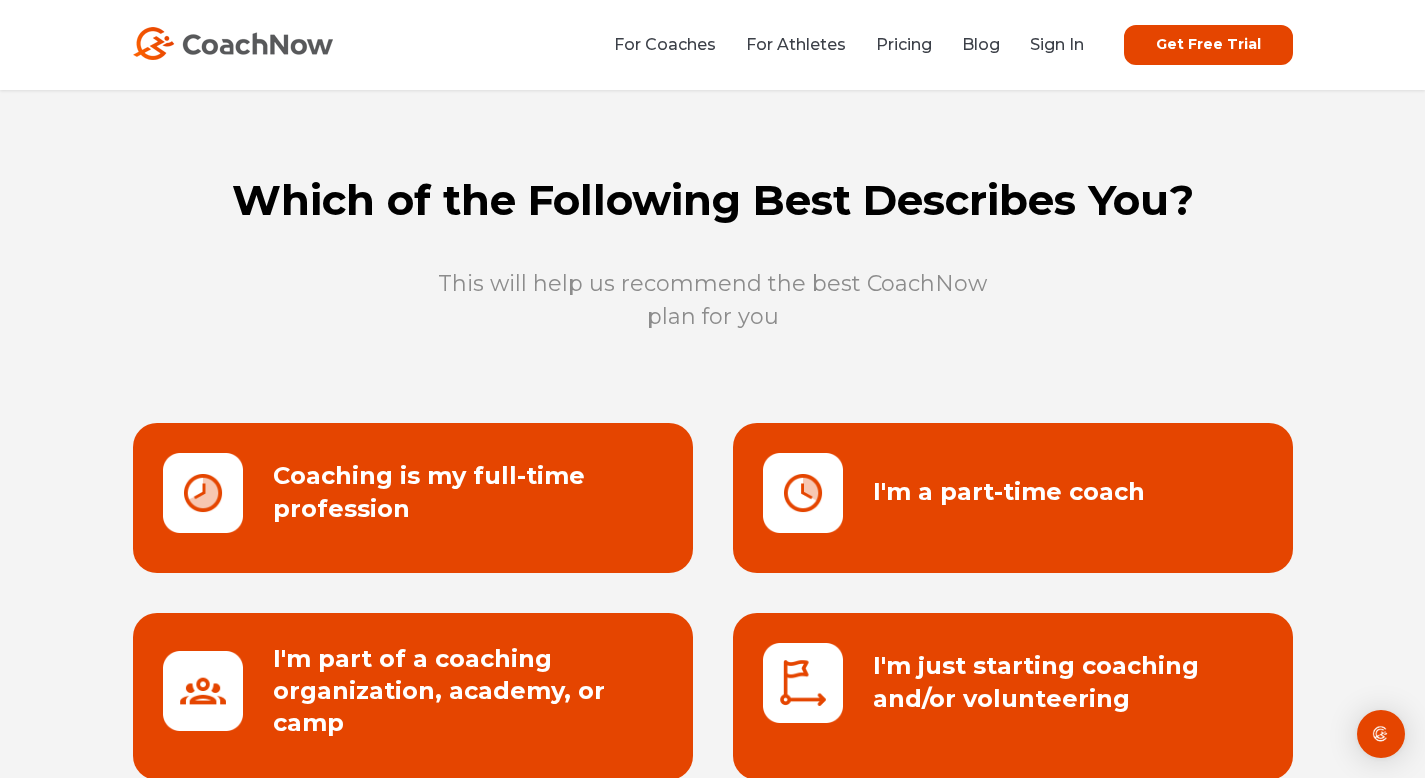 scroll, scrollTop: 0, scrollLeft: 0, axis: both 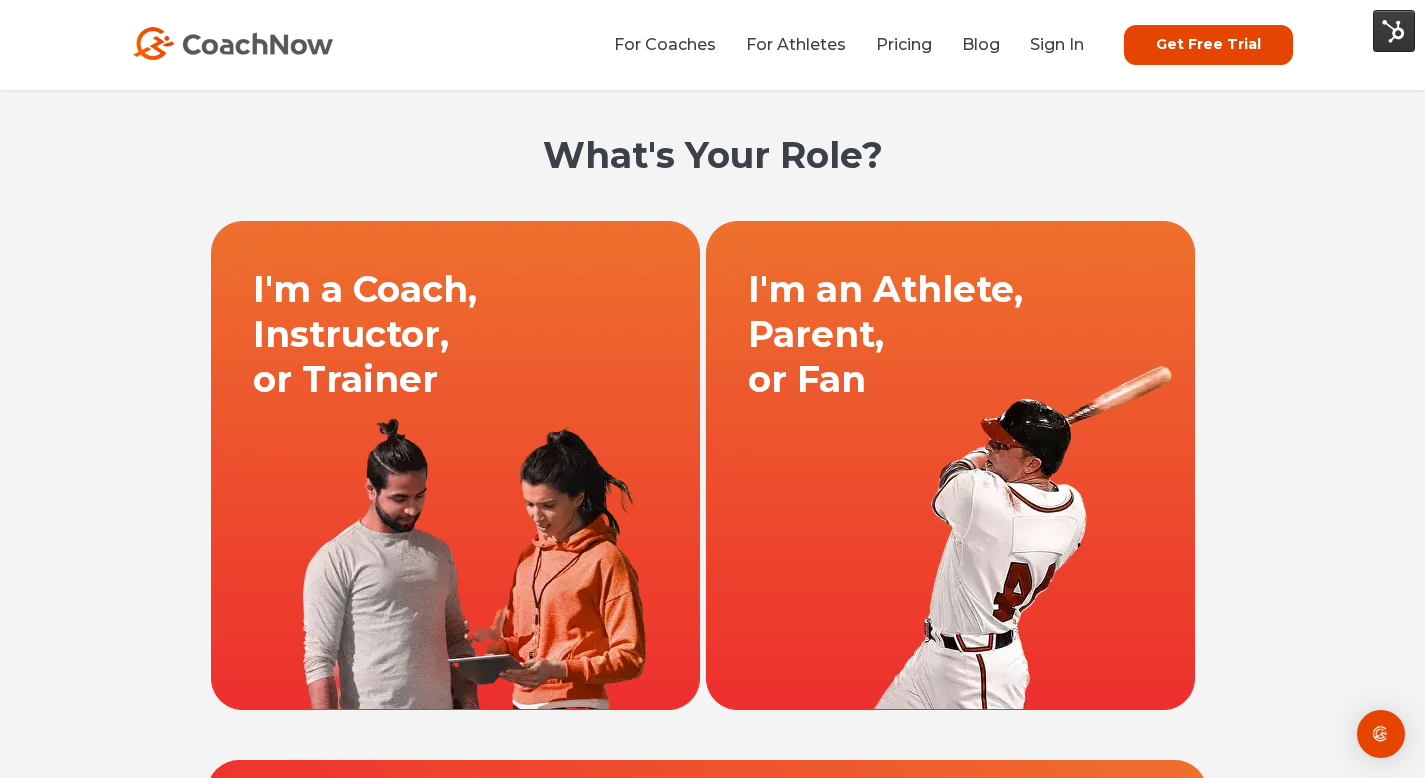 click on "What's Your Role?" at bounding box center [712, 155] 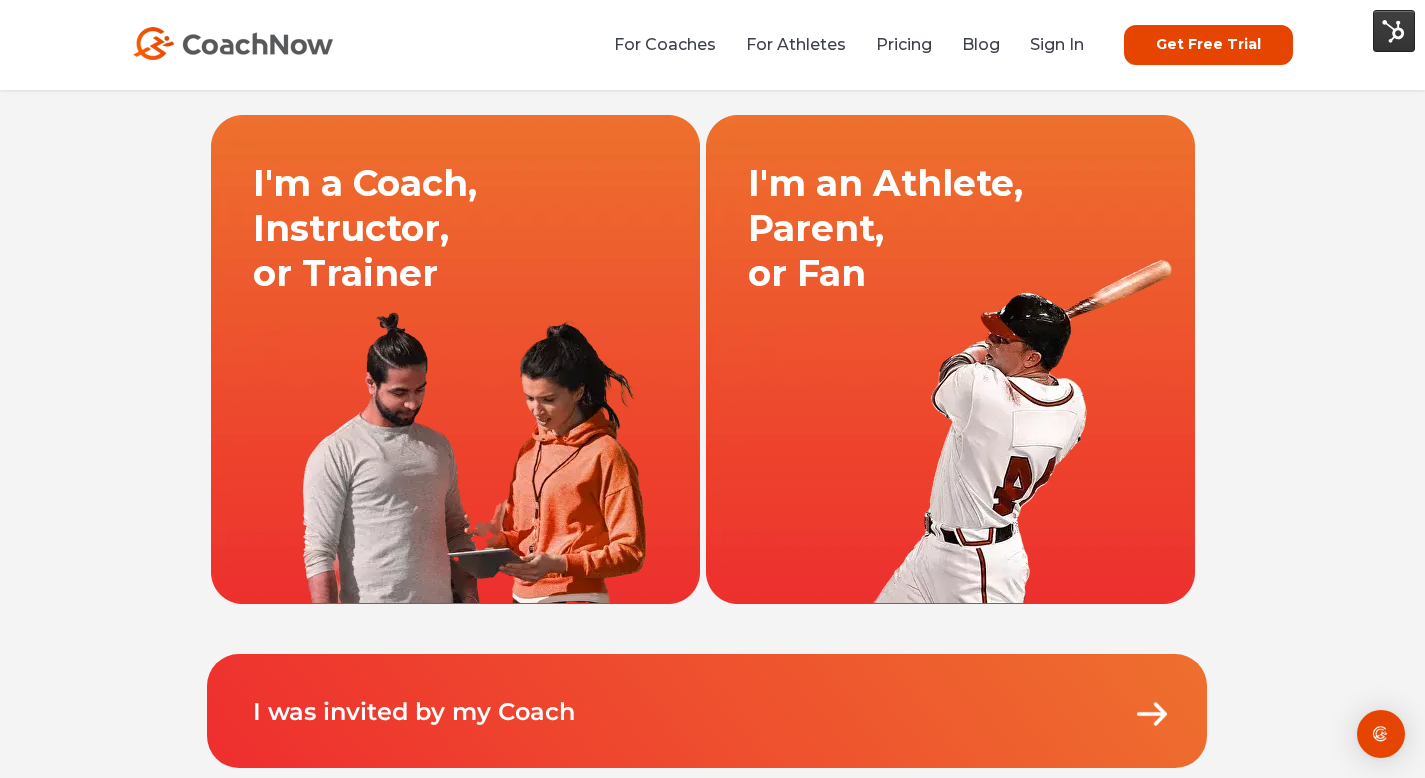 scroll, scrollTop: 86, scrollLeft: 0, axis: vertical 